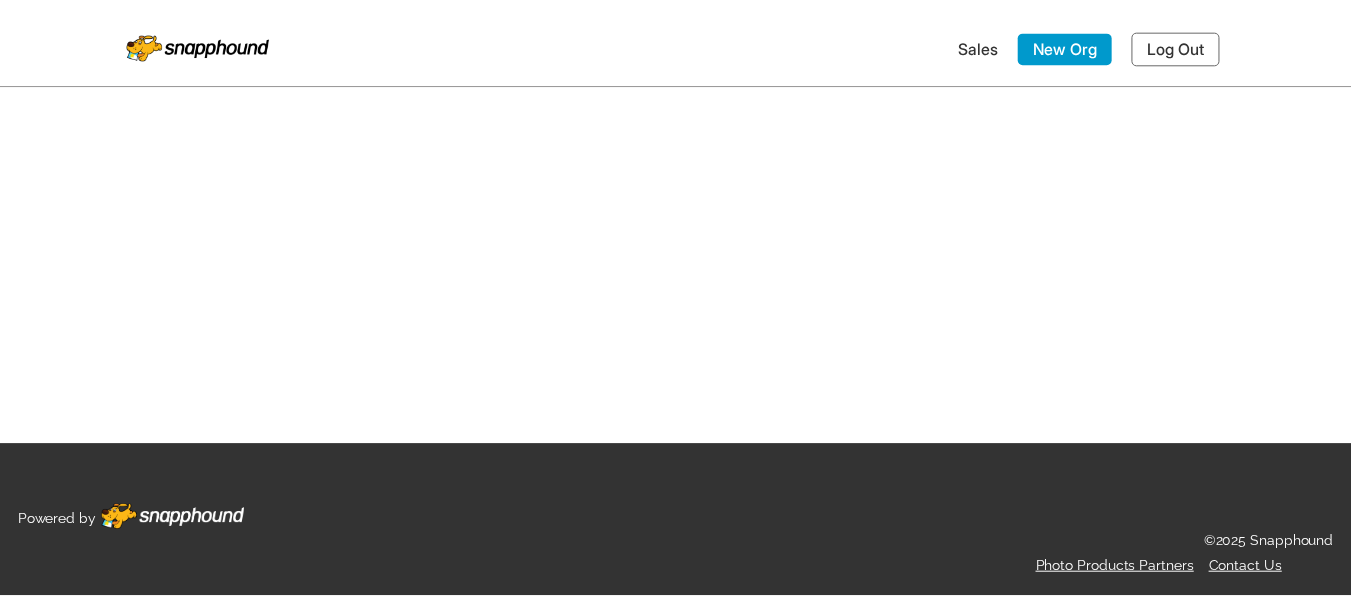 scroll, scrollTop: 0, scrollLeft: 0, axis: both 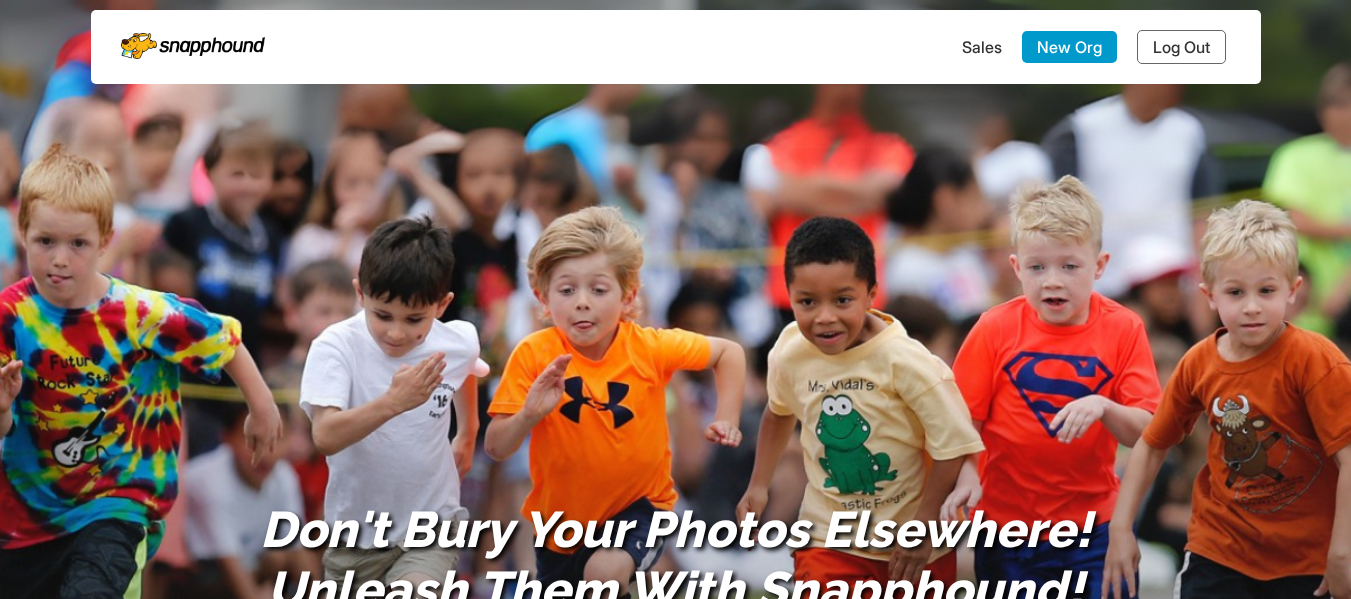 click on "Log Out" at bounding box center [1181, 47] 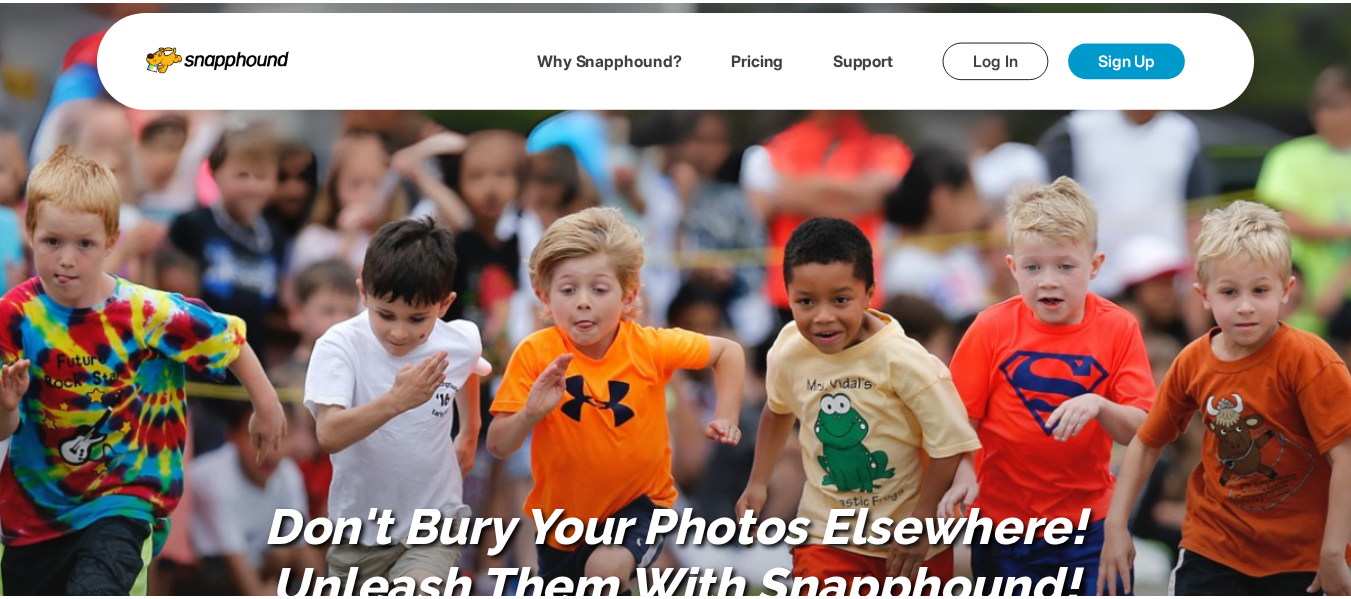 scroll, scrollTop: 0, scrollLeft: 0, axis: both 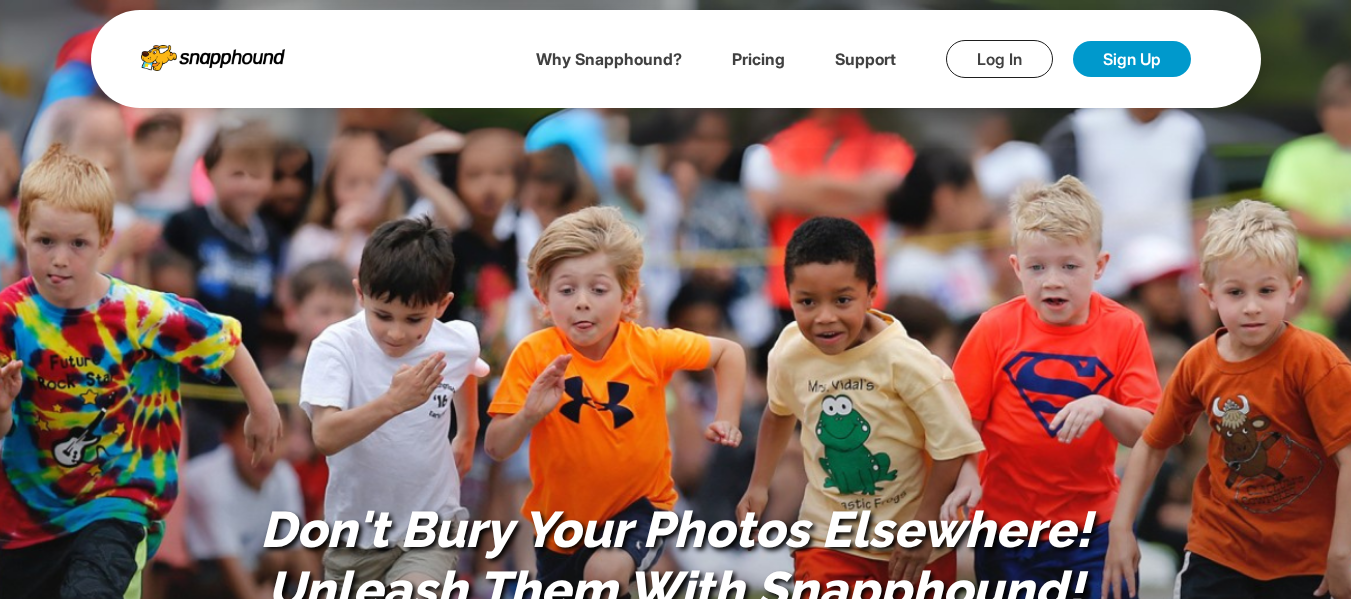 click on "Log In" at bounding box center (999, 59) 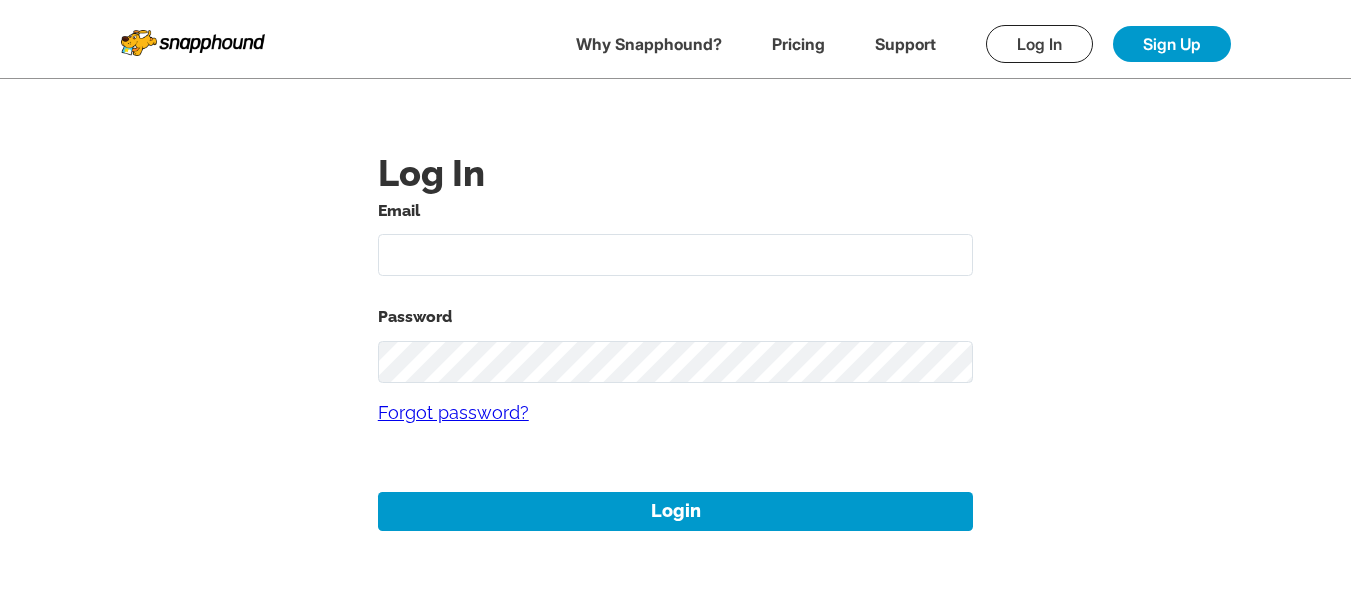 type on "[USERNAME]@[DOMAIN]" 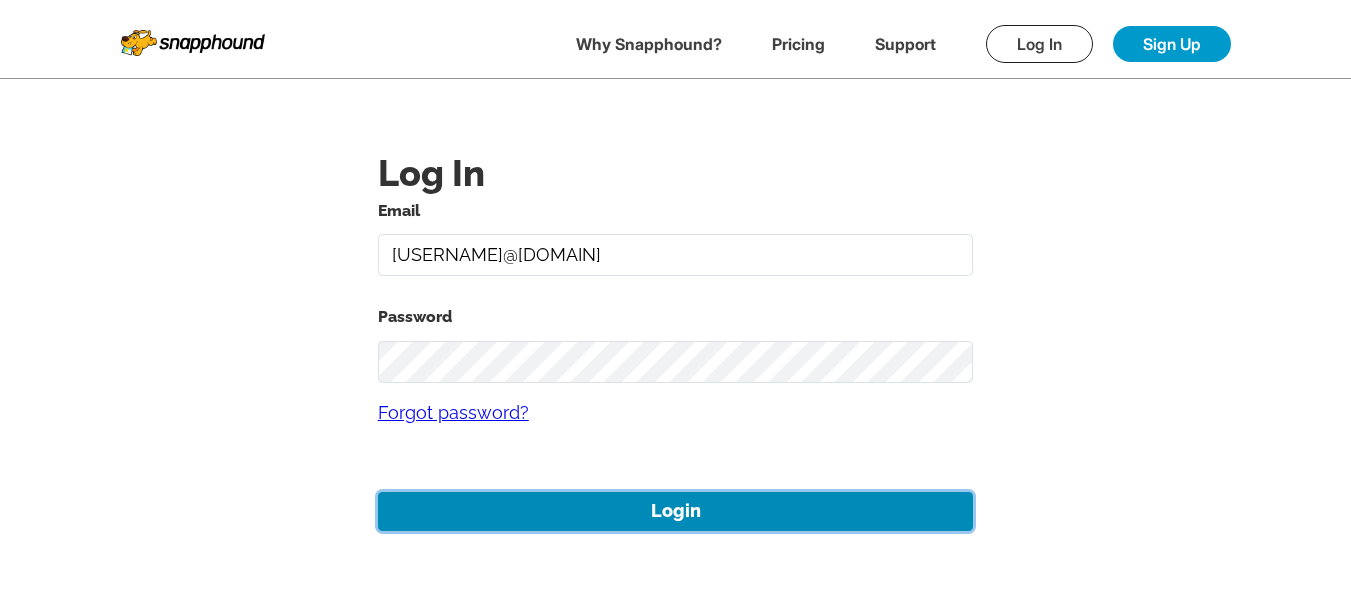 click on "Login" at bounding box center (676, 511) 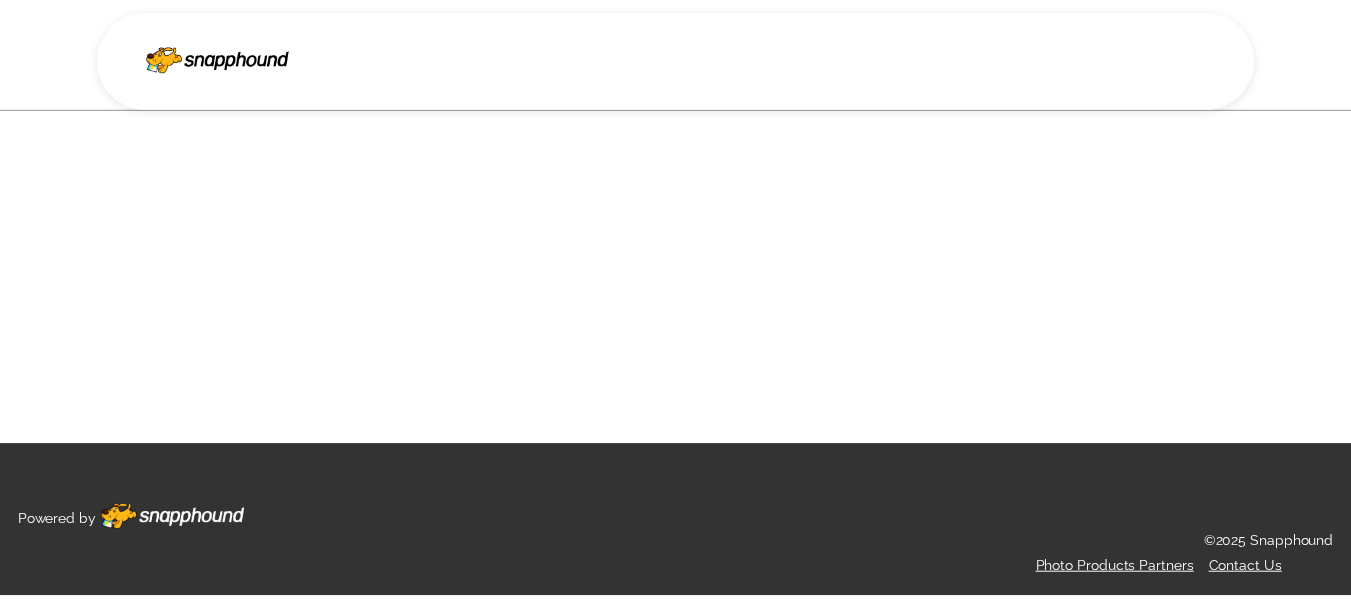 scroll, scrollTop: 0, scrollLeft: 0, axis: both 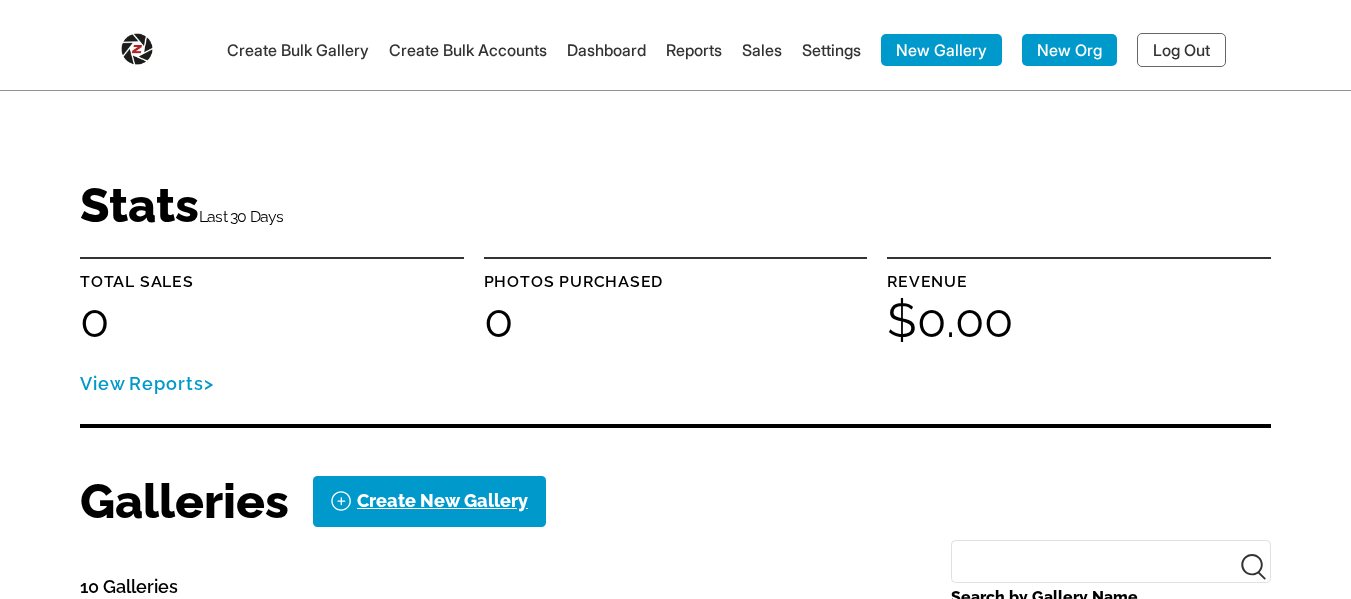 click on "Settings" at bounding box center (831, 50) 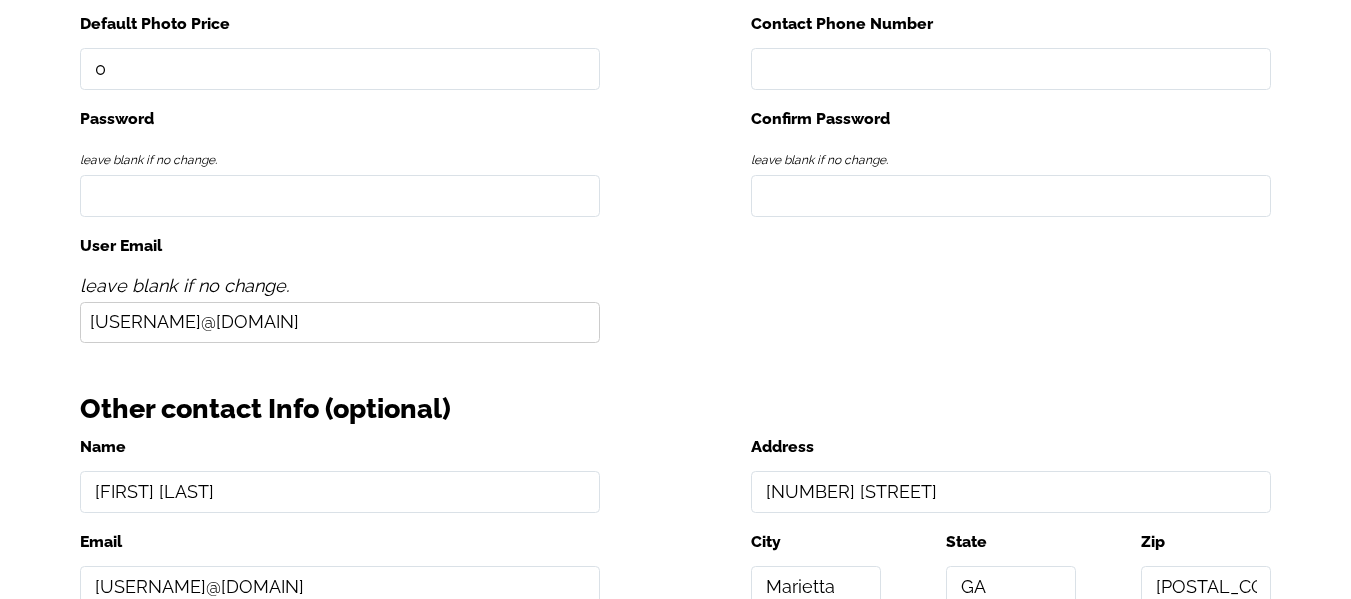 scroll, scrollTop: 0, scrollLeft: 0, axis: both 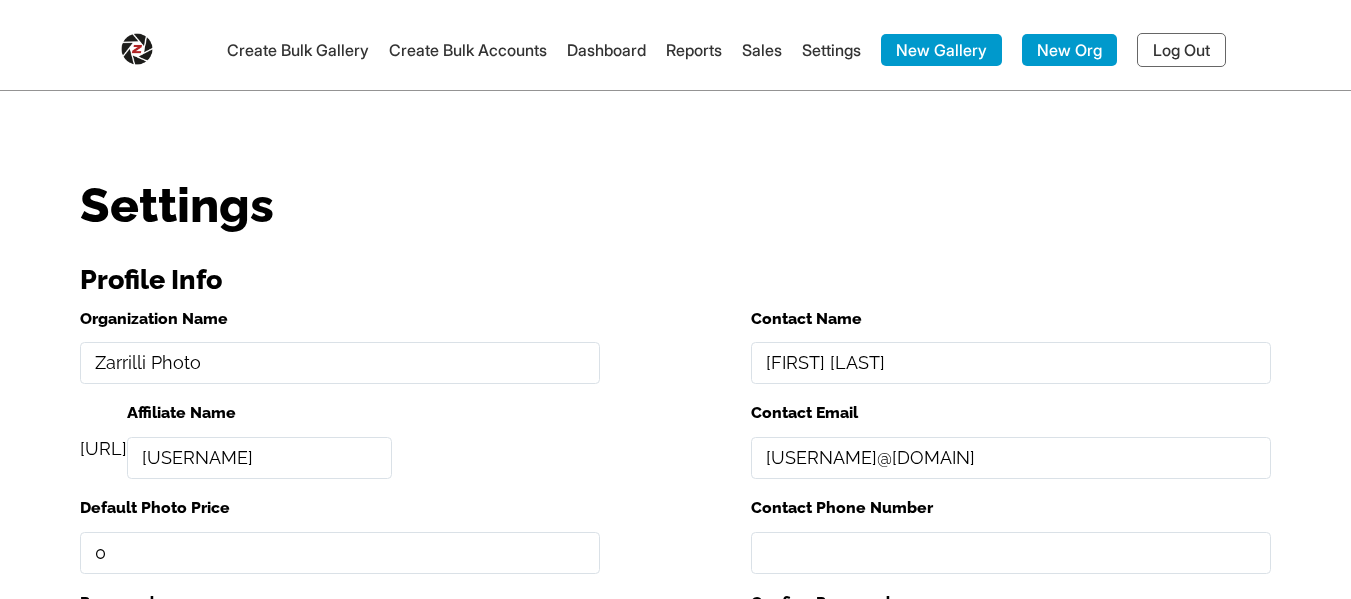 click on "Log Out" at bounding box center (1181, 50) 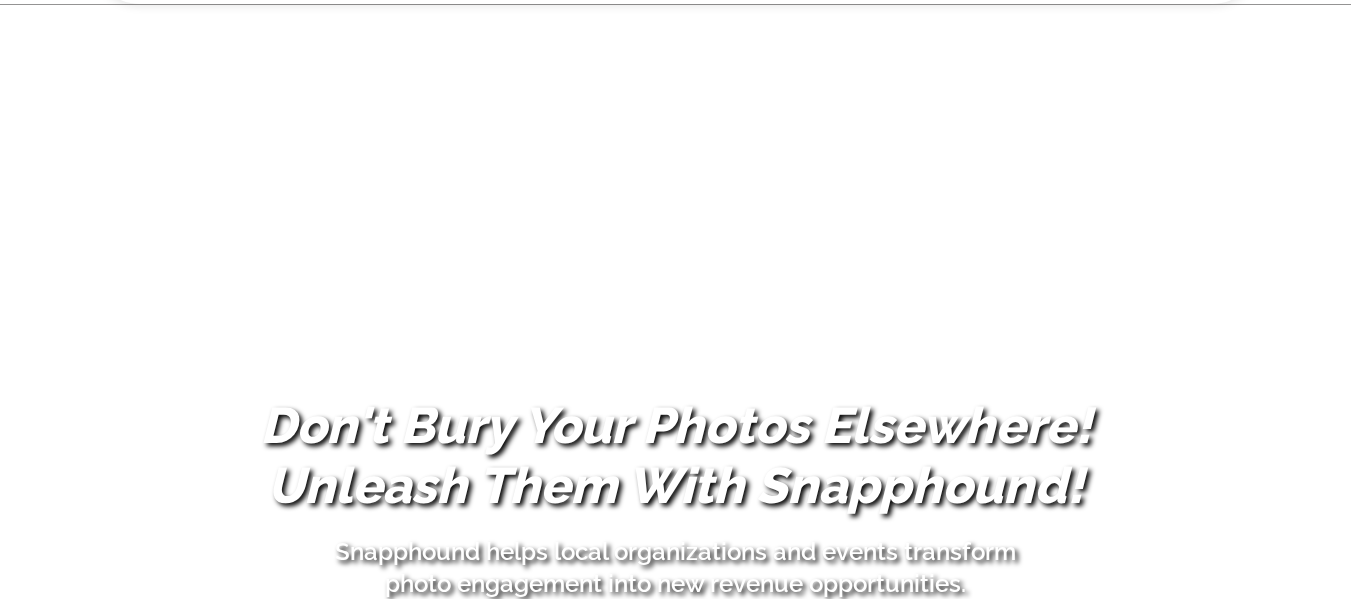 scroll, scrollTop: 0, scrollLeft: 0, axis: both 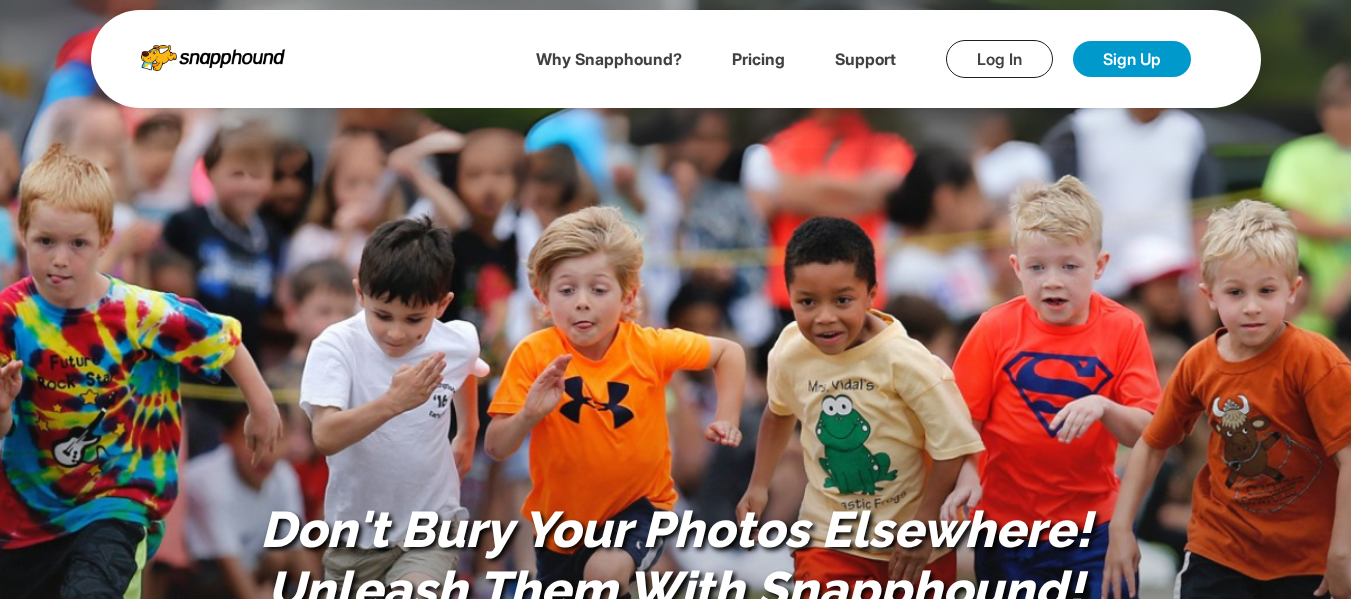 click on "Why Snapphound?" at bounding box center [609, 59] 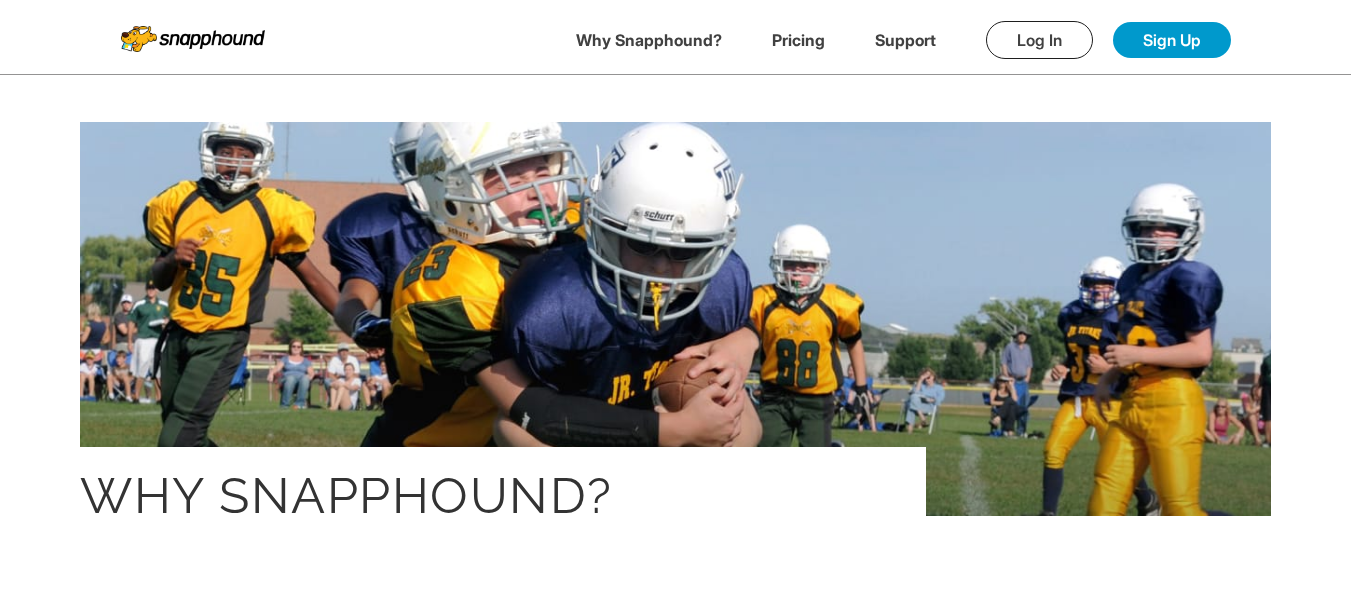 scroll, scrollTop: 0, scrollLeft: 0, axis: both 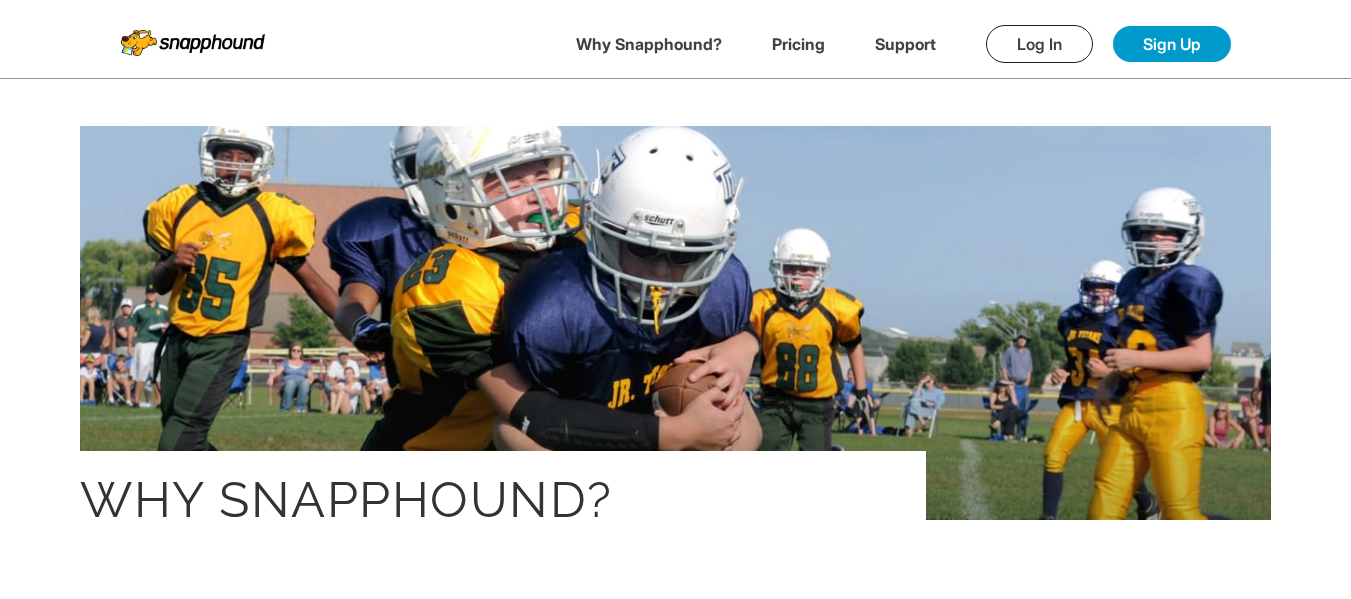 click on "Pricing" at bounding box center (798, 44) 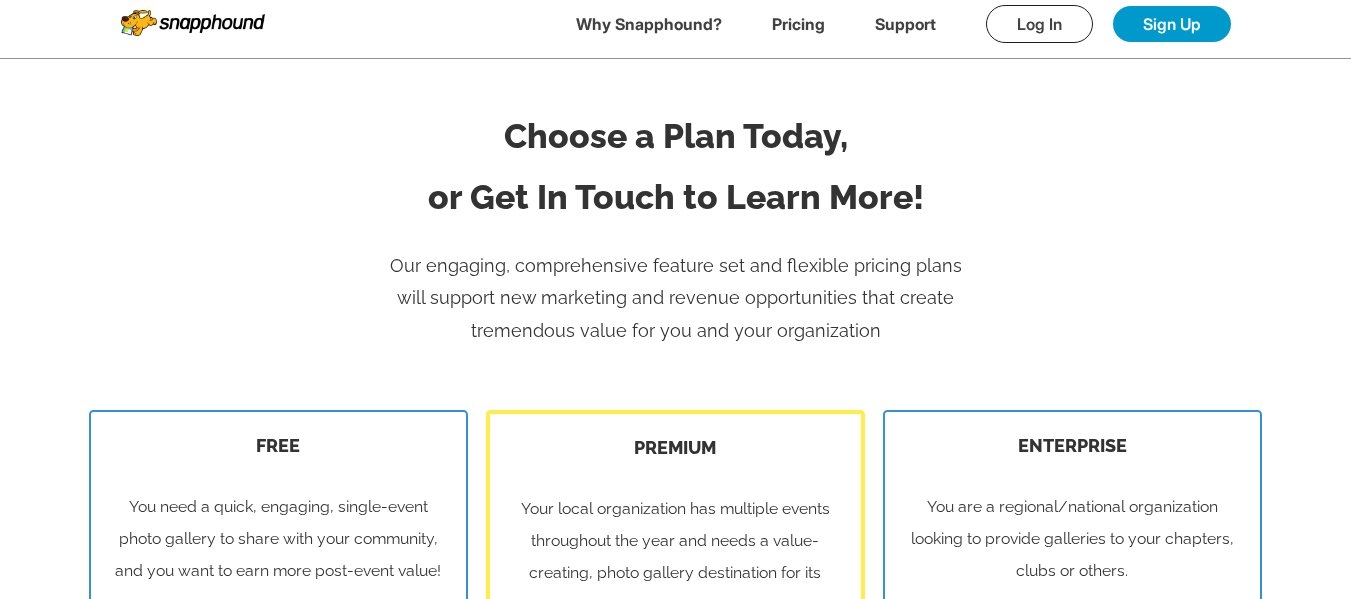 scroll, scrollTop: 0, scrollLeft: 0, axis: both 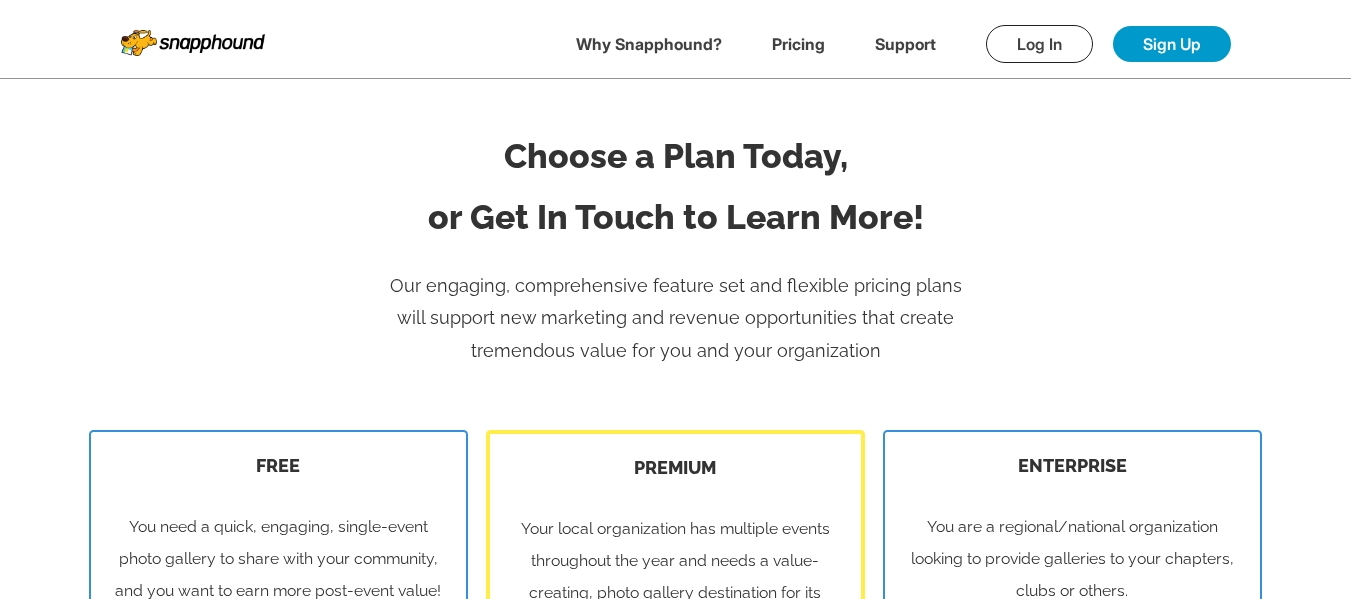 click on "Pricing" at bounding box center [798, 44] 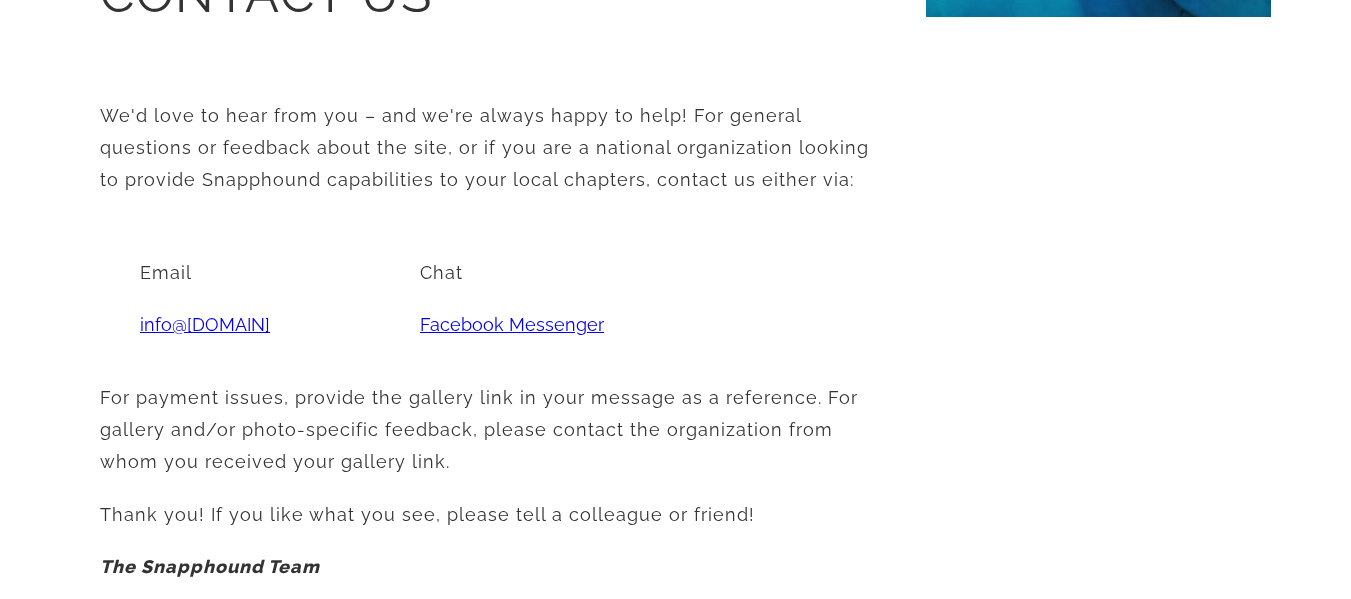 scroll, scrollTop: 0, scrollLeft: 0, axis: both 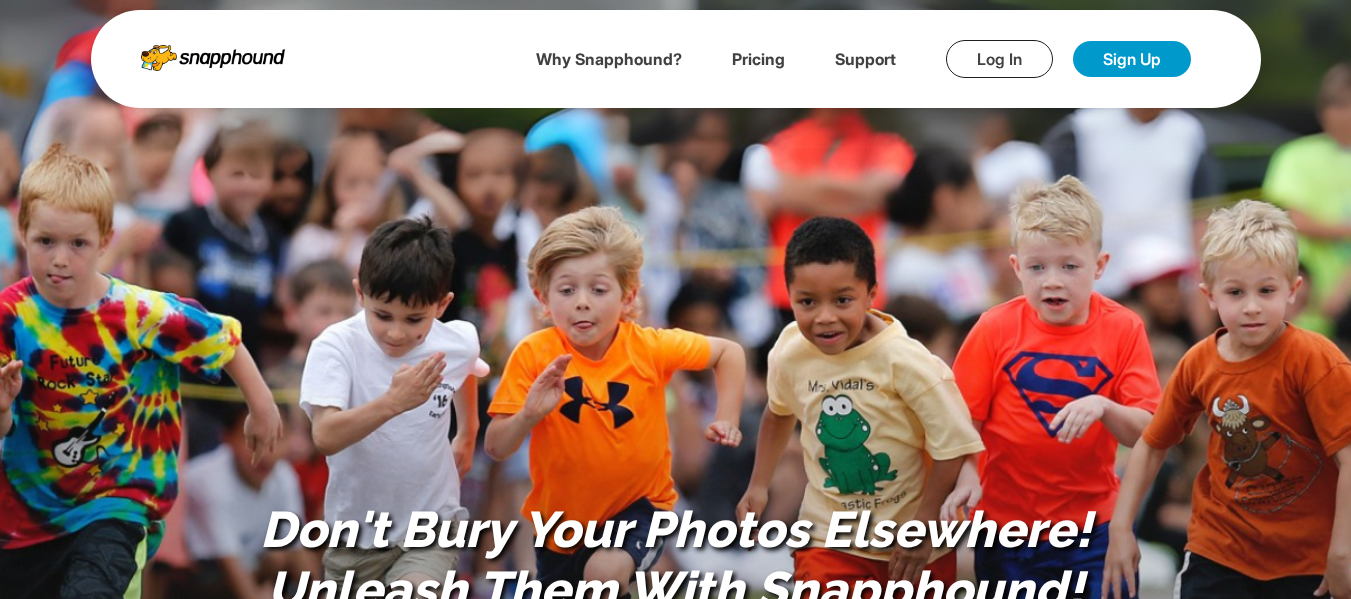 click on "Log In" at bounding box center (999, 59) 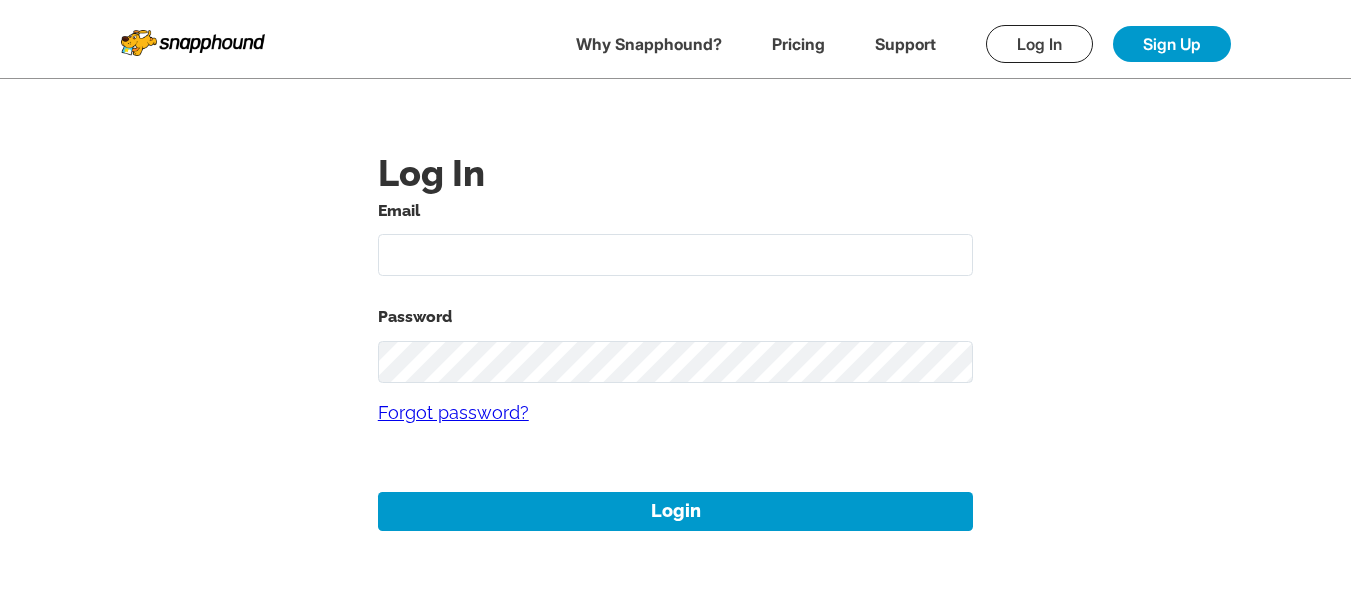 type on "mikezarrilli14@yahoo.com" 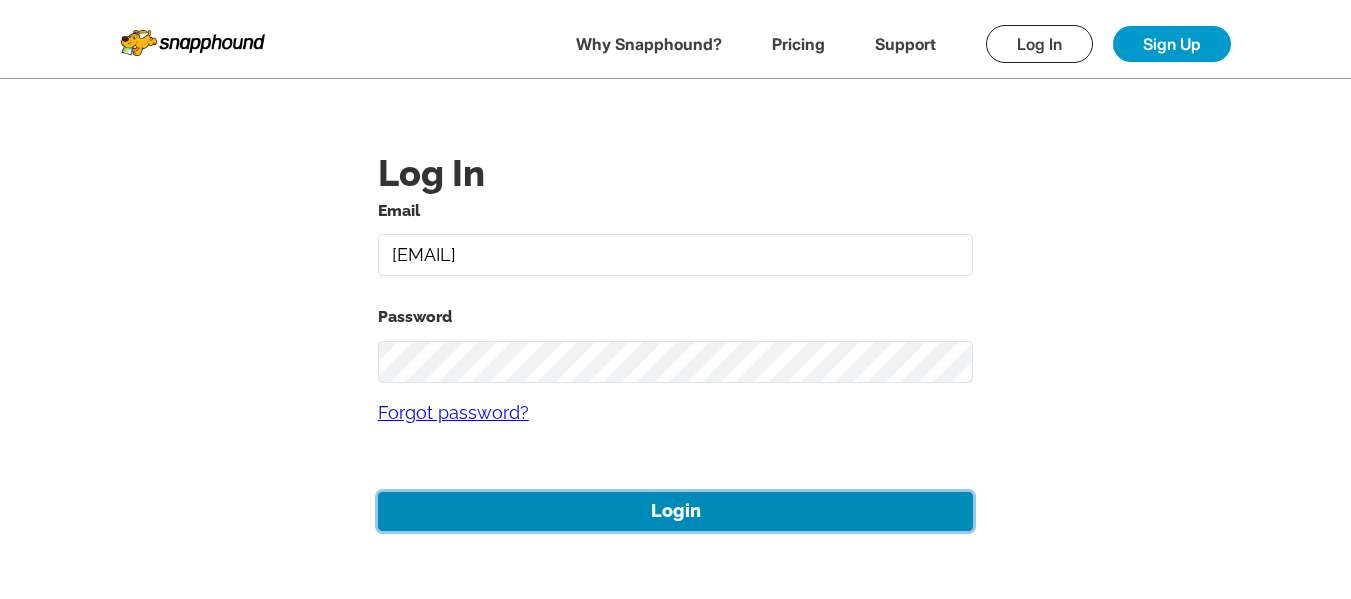 click on "Login" at bounding box center (676, 511) 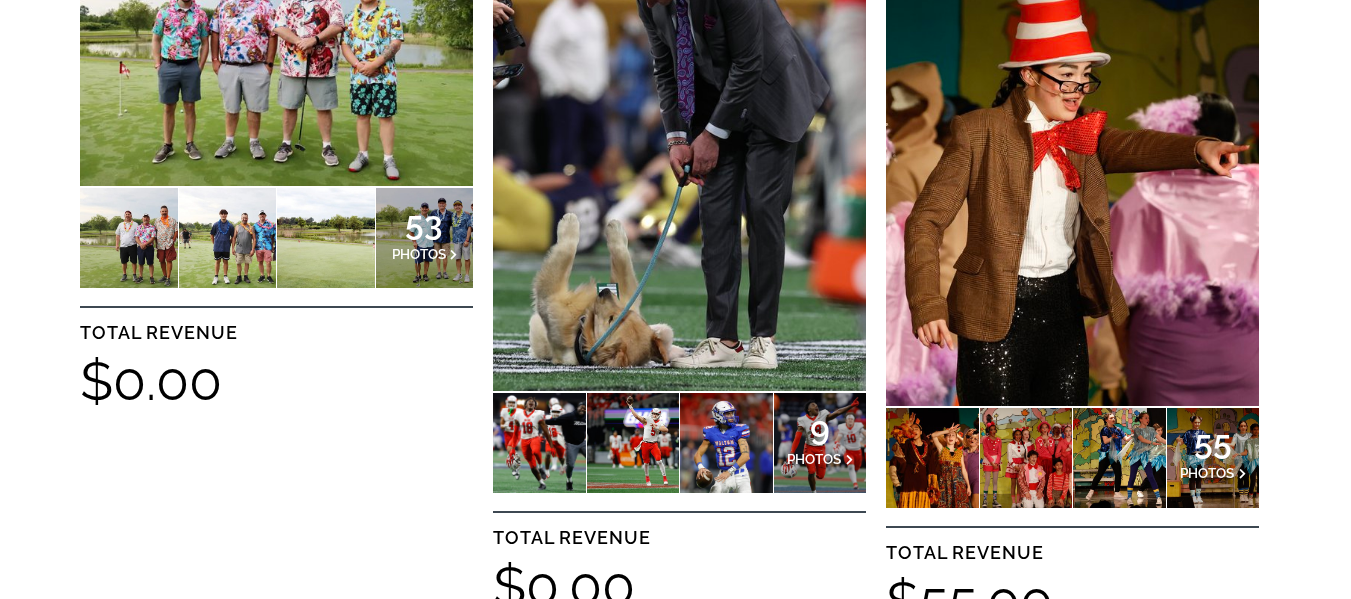 scroll, scrollTop: 900, scrollLeft: 0, axis: vertical 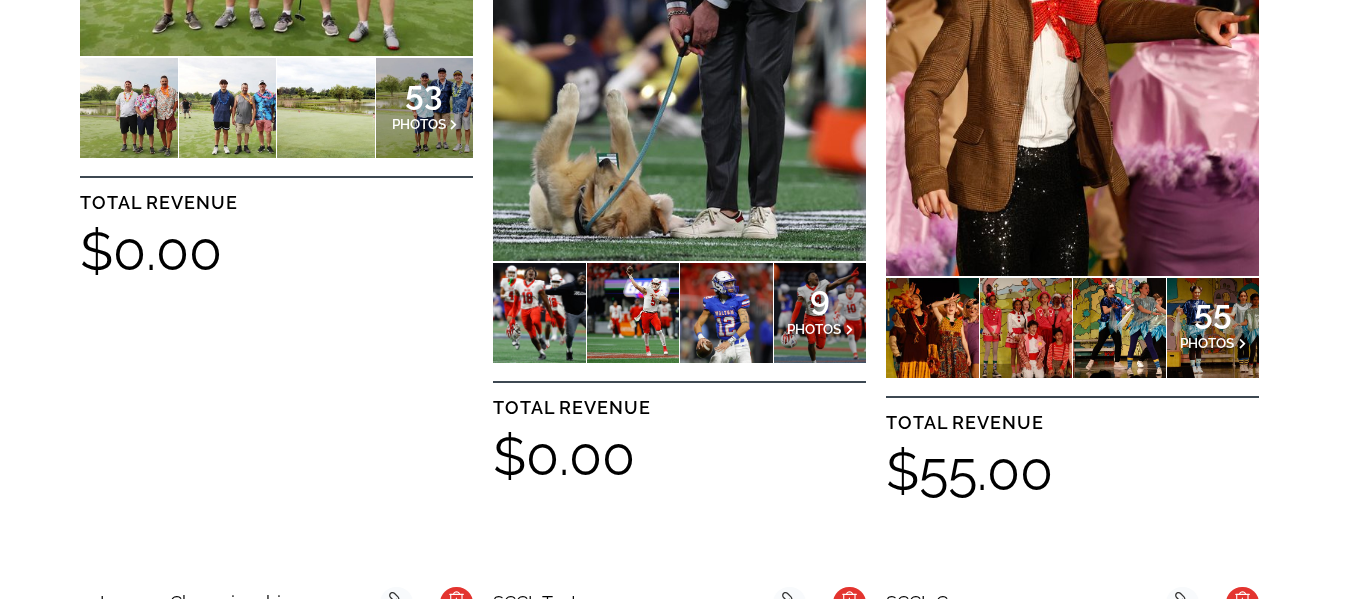 click on "9" at bounding box center (820, 298) 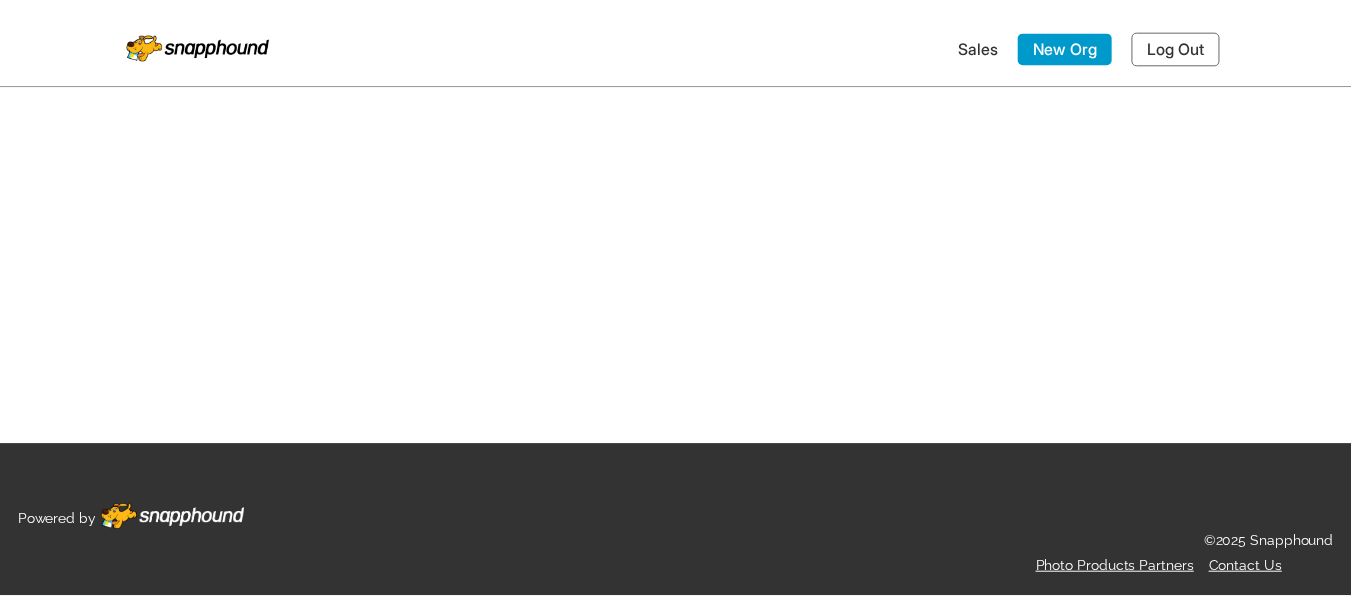 scroll, scrollTop: 0, scrollLeft: 0, axis: both 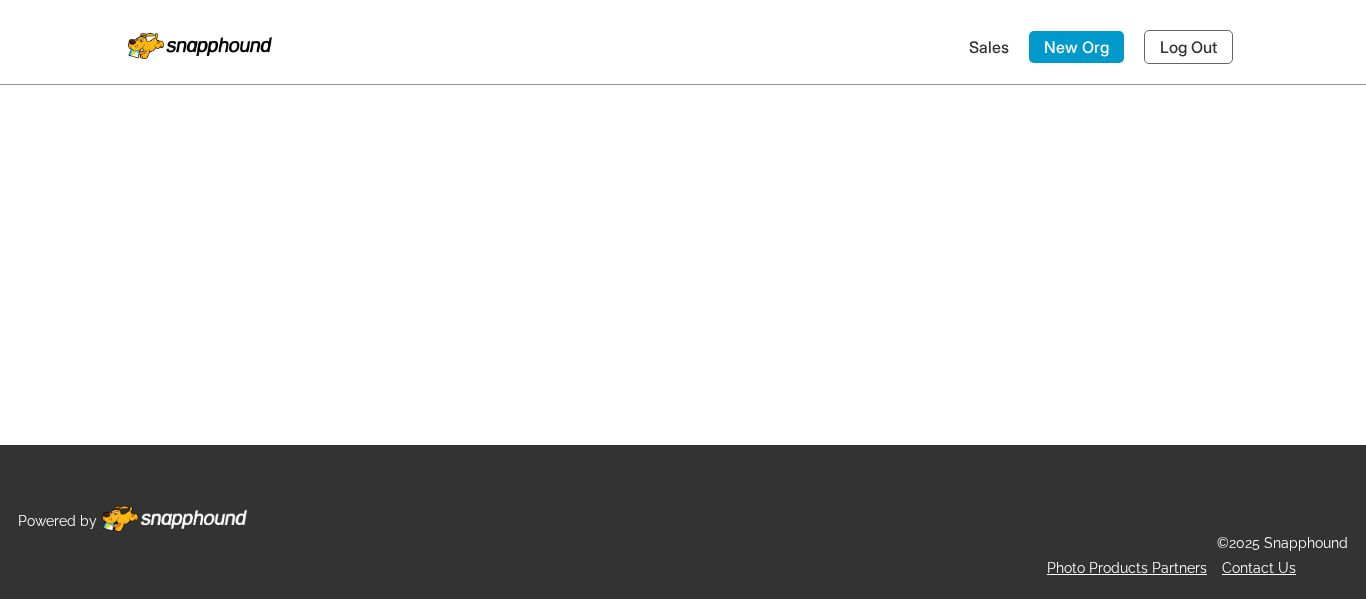 select on "onlyShowInGallery" 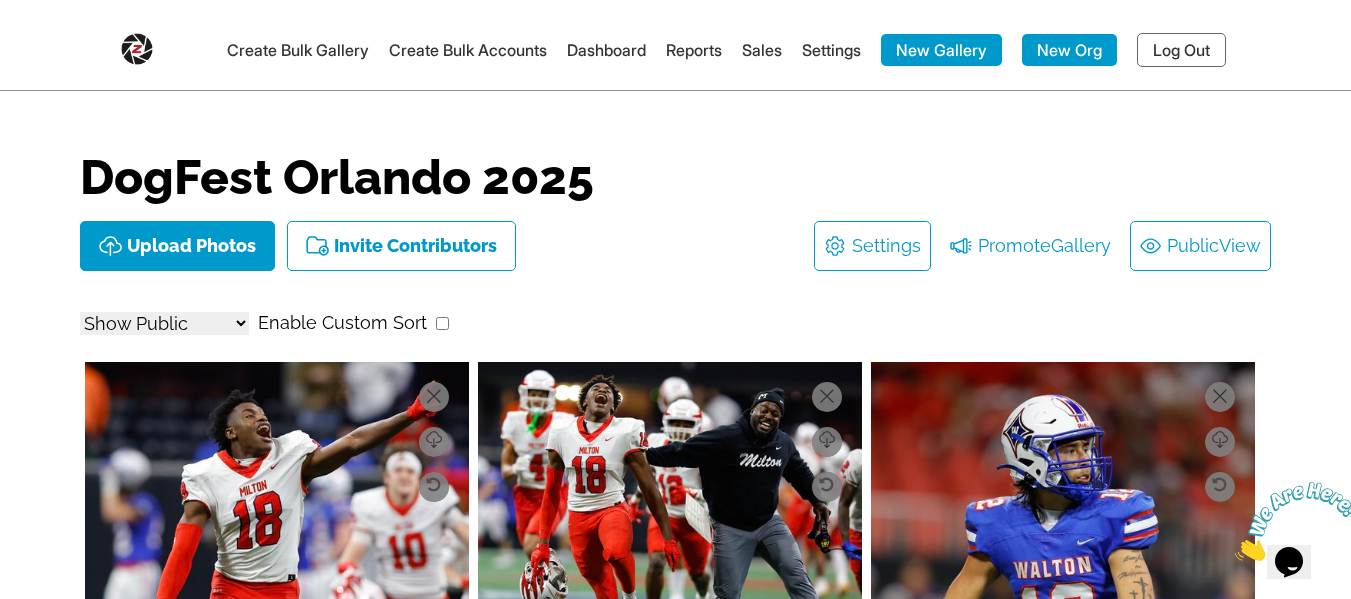 scroll, scrollTop: 0, scrollLeft: 0, axis: both 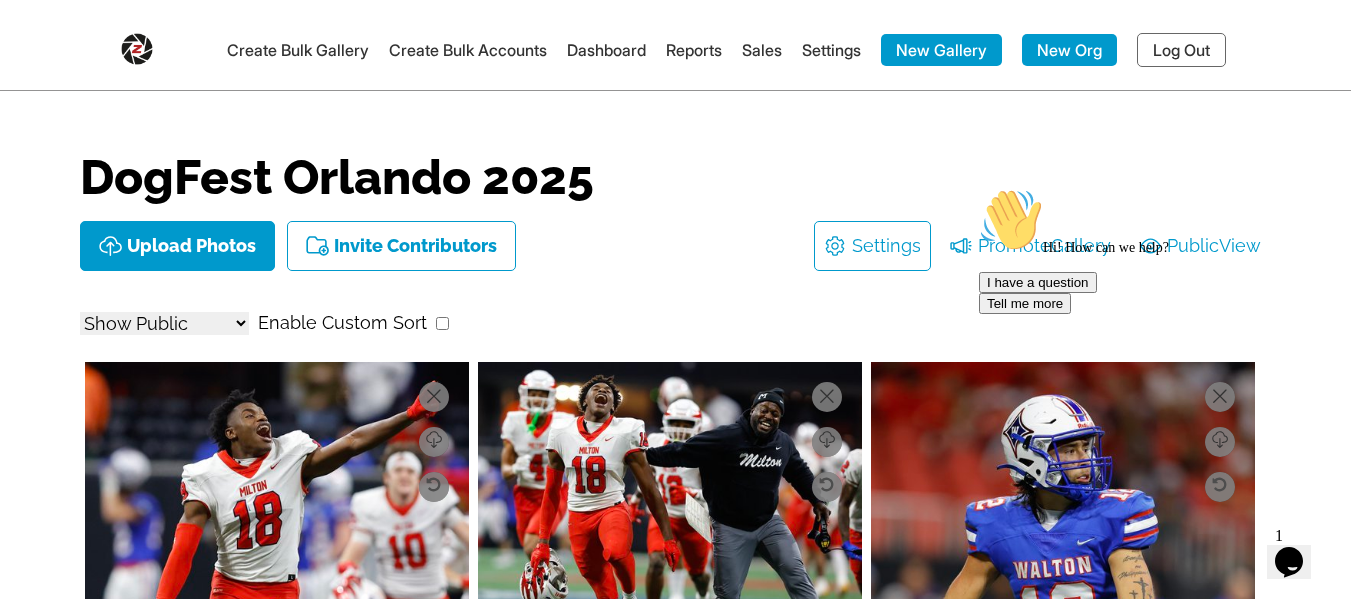 click on "Settings" at bounding box center (831, 50) 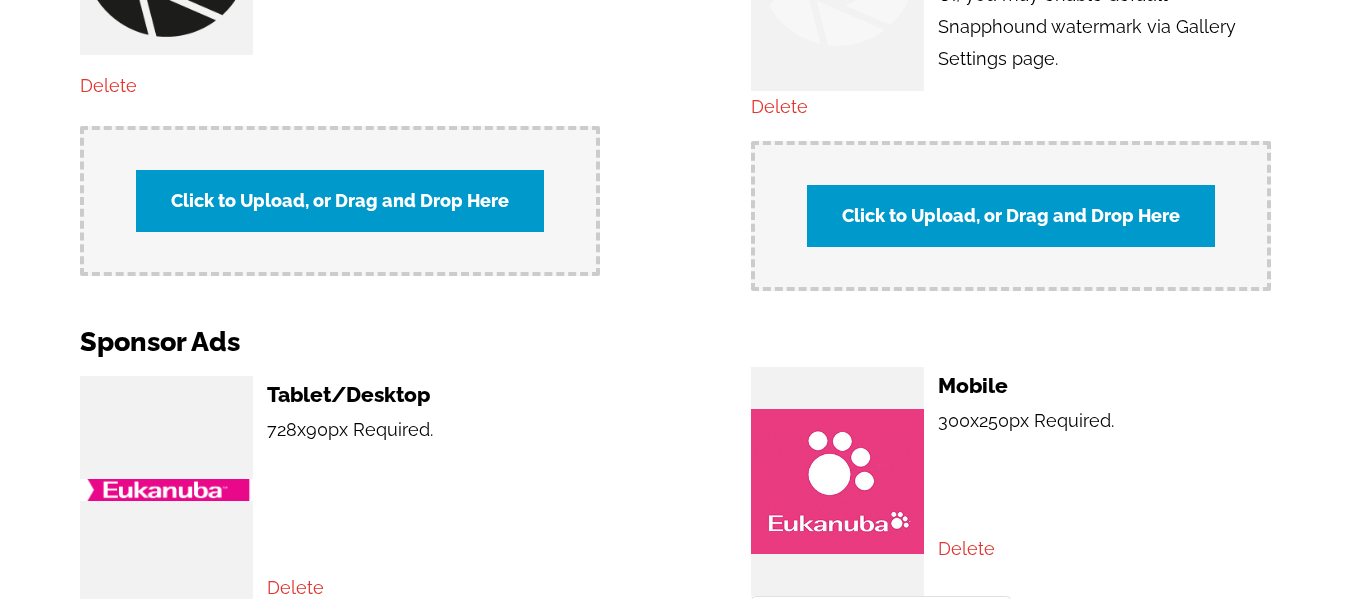 scroll, scrollTop: 1600, scrollLeft: 0, axis: vertical 